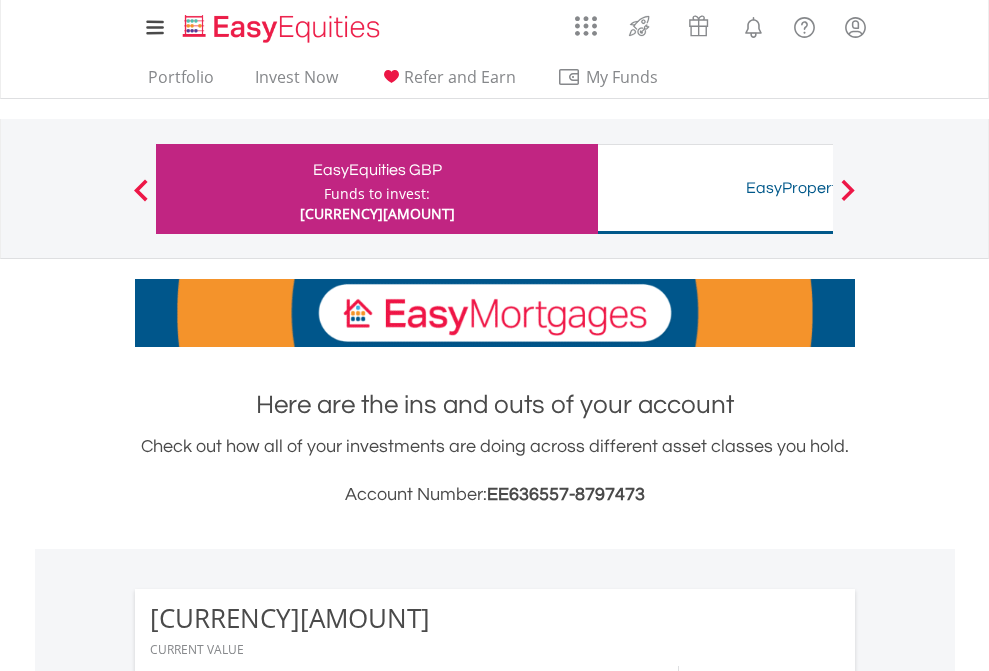scroll, scrollTop: 1877, scrollLeft: 0, axis: vertical 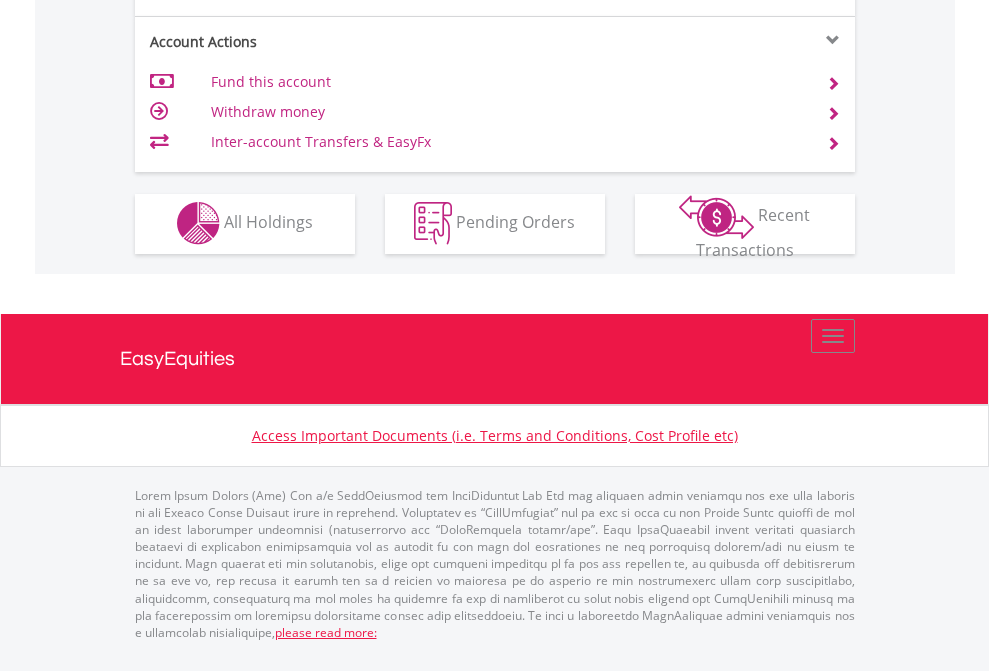 click on "Investment types" at bounding box center [706, -357] 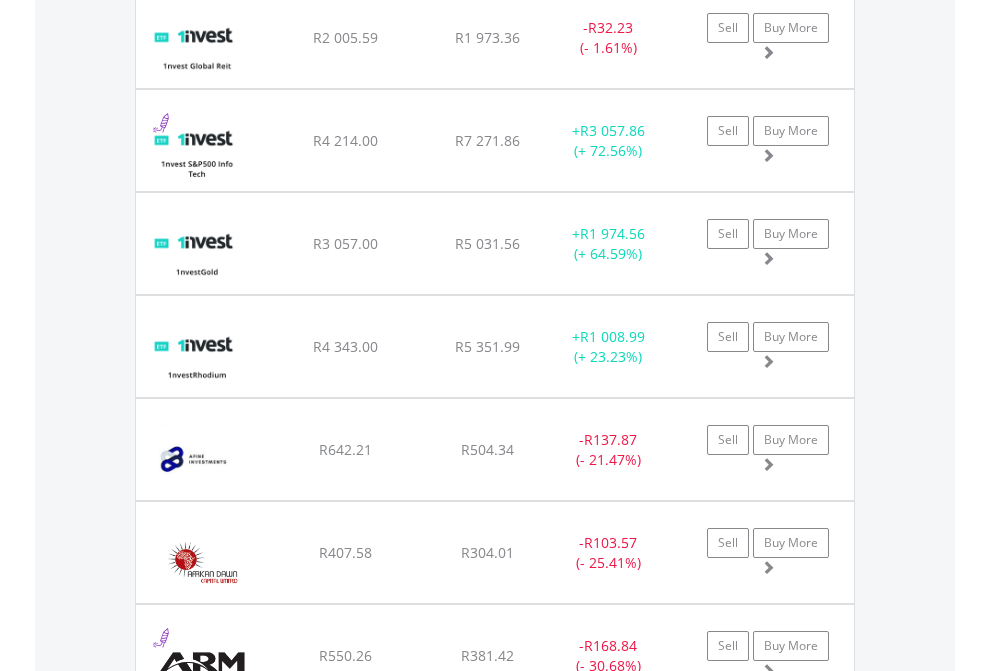 scroll, scrollTop: 2385, scrollLeft: 0, axis: vertical 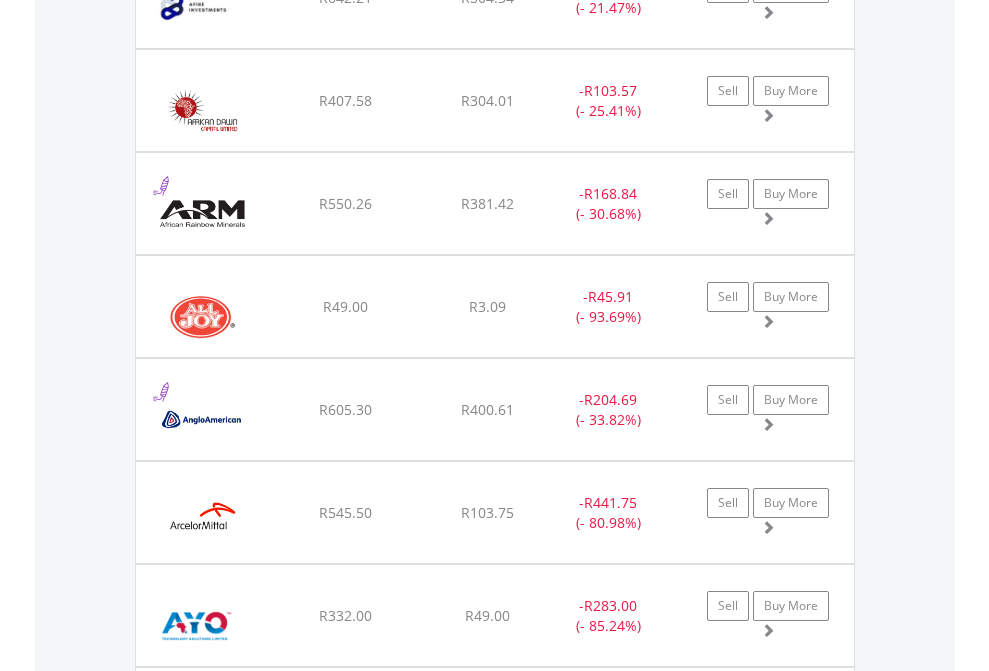 click on "TFSA" at bounding box center [818, -2197] 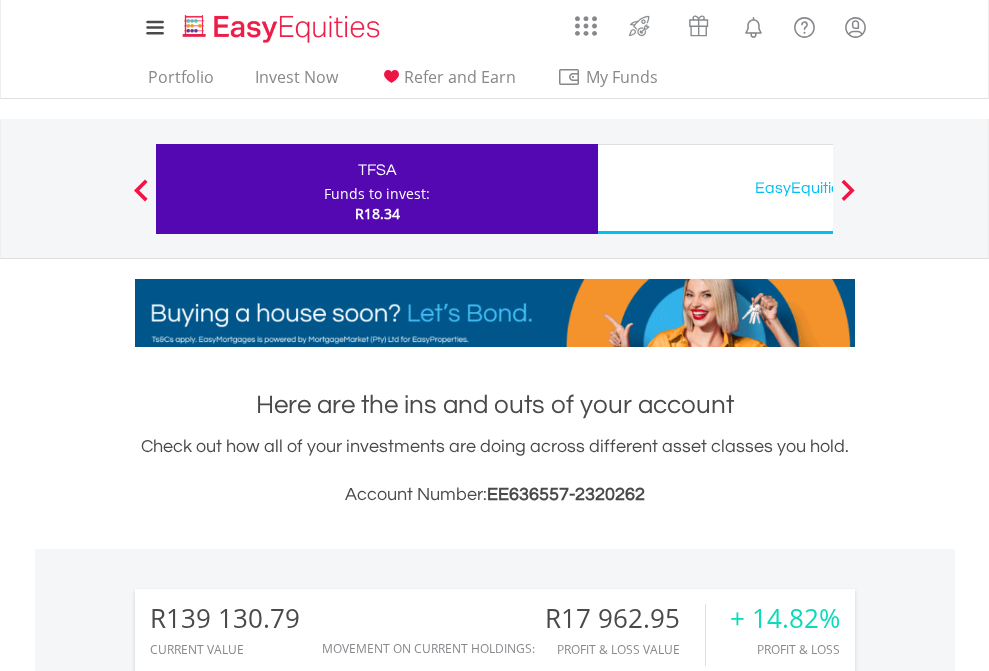 scroll, scrollTop: 1202, scrollLeft: 0, axis: vertical 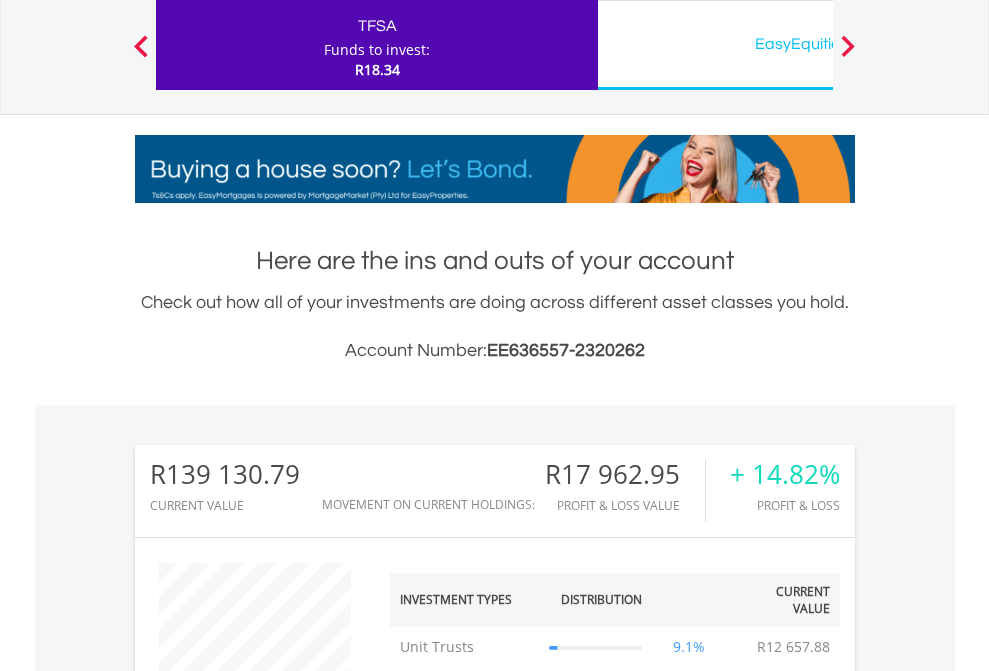 click on "EasyEquities USD" at bounding box center [818, 44] 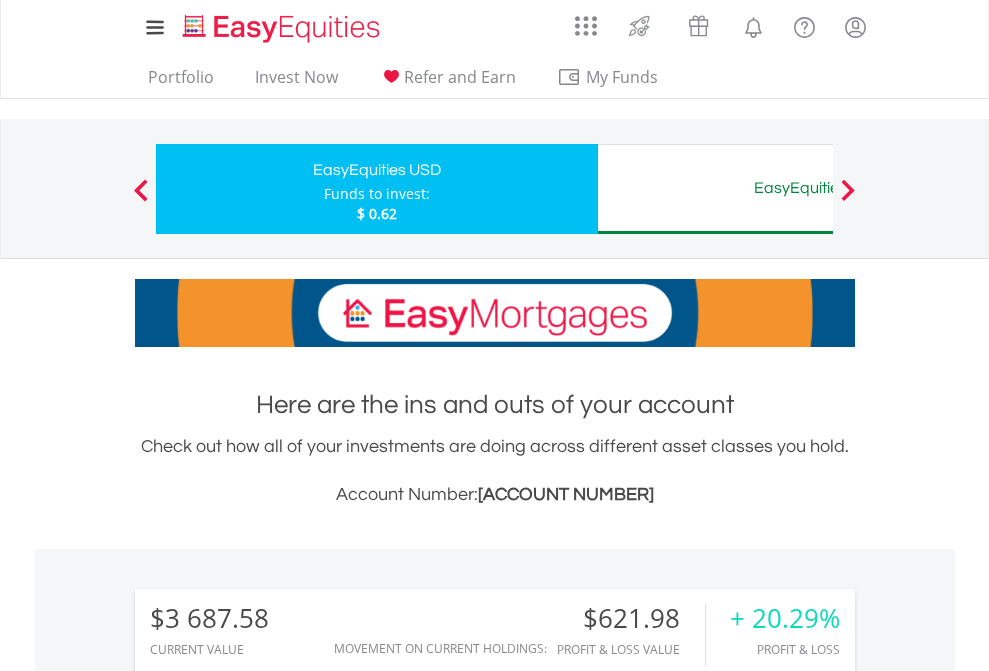scroll, scrollTop: 1202, scrollLeft: 0, axis: vertical 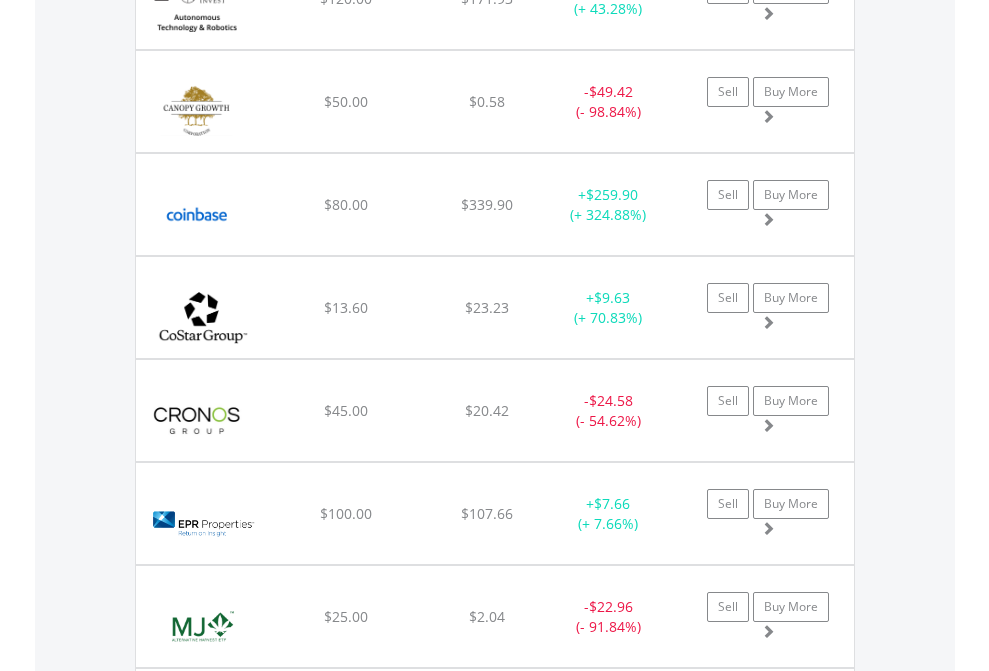 click on "EasyEquities AUD" at bounding box center [818, -2116] 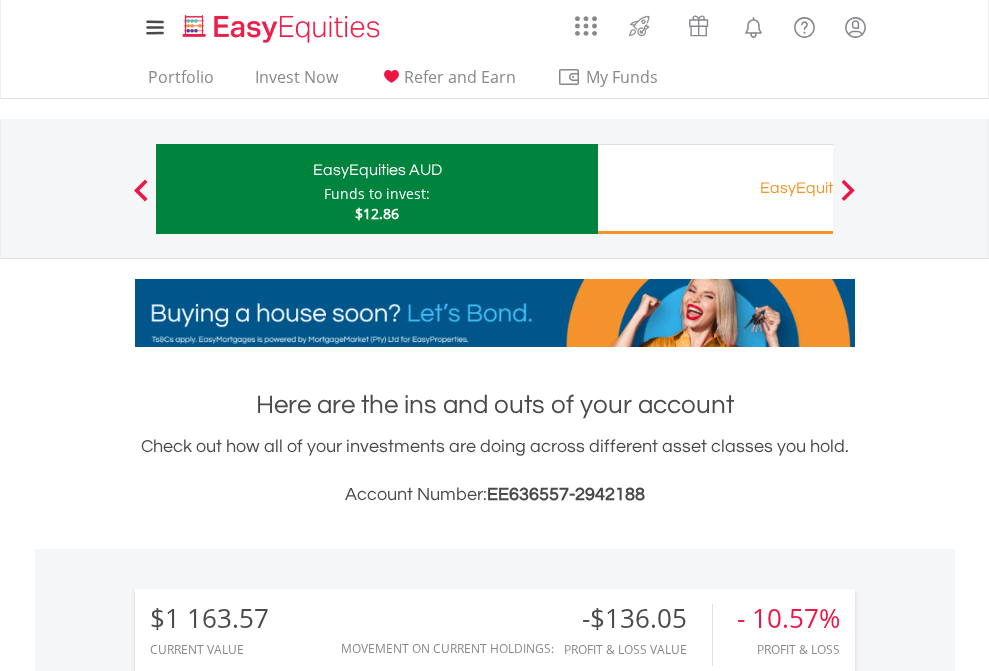 scroll, scrollTop: 1202, scrollLeft: 0, axis: vertical 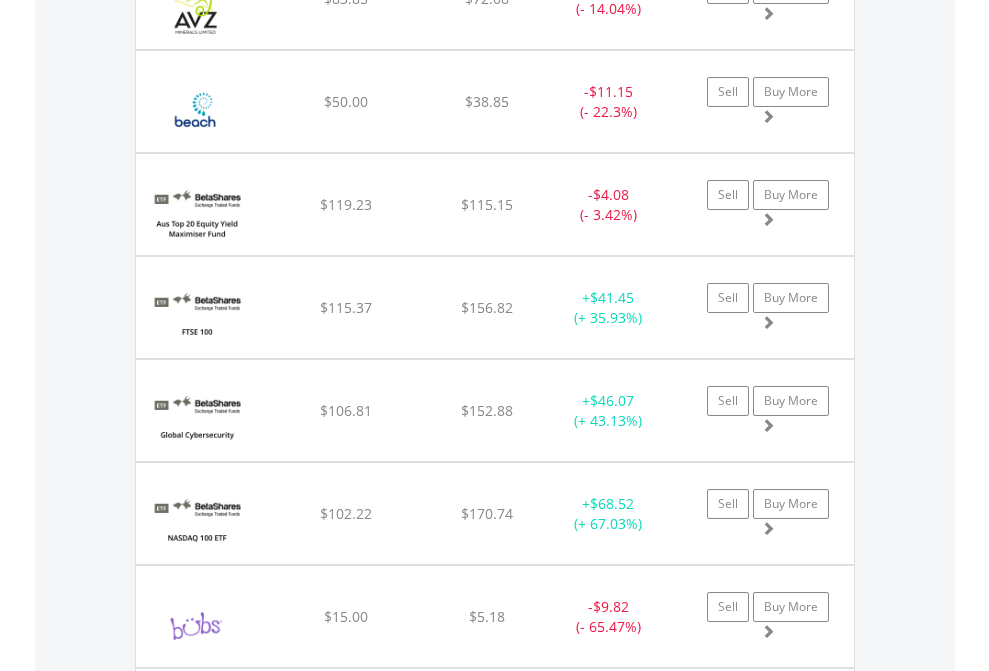 click on "EasyEquities RA" at bounding box center (818, -2076) 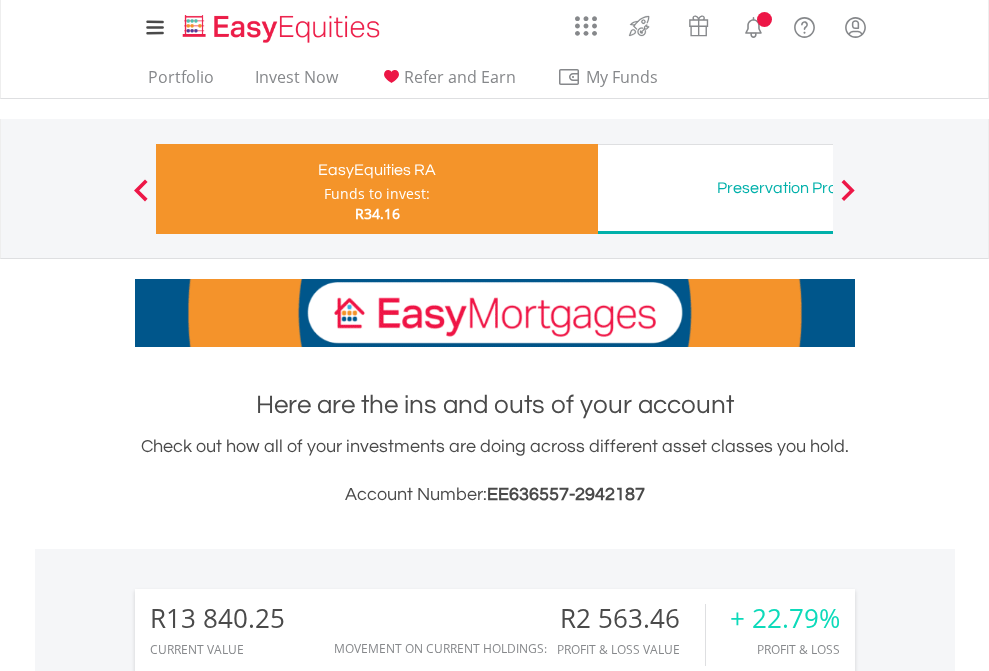 scroll, scrollTop: 144, scrollLeft: 0, axis: vertical 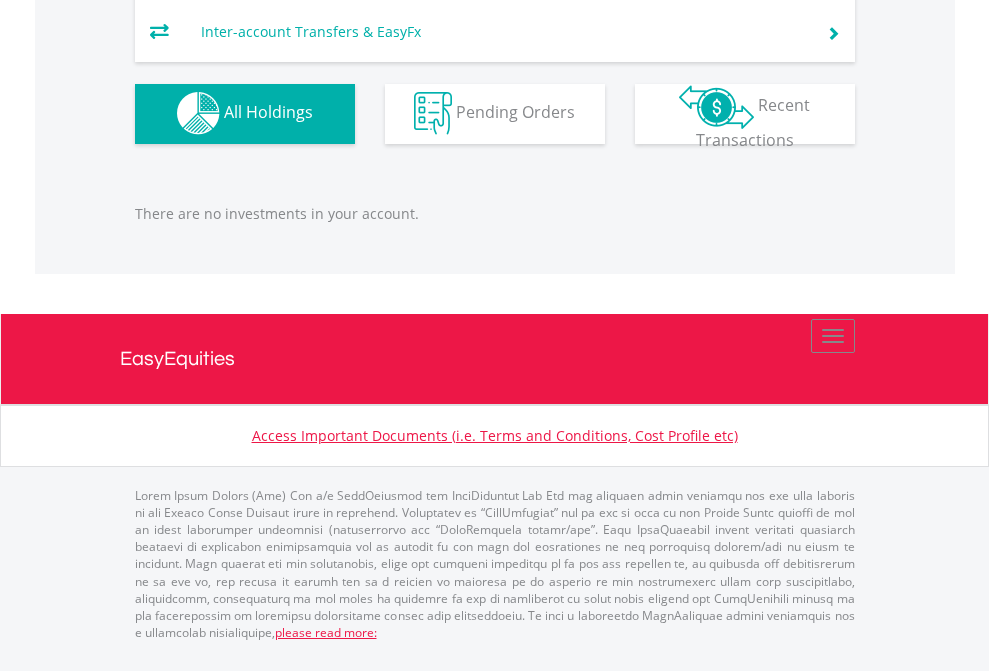 click on "Preservation Pension Fund" at bounding box center [818, -1293] 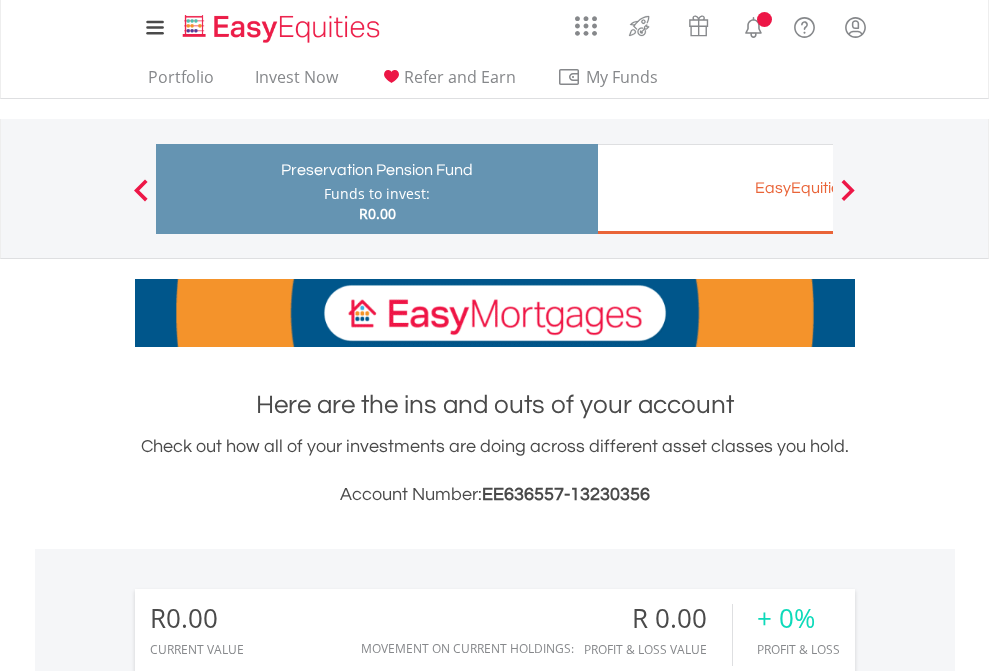 scroll, scrollTop: 1980, scrollLeft: 0, axis: vertical 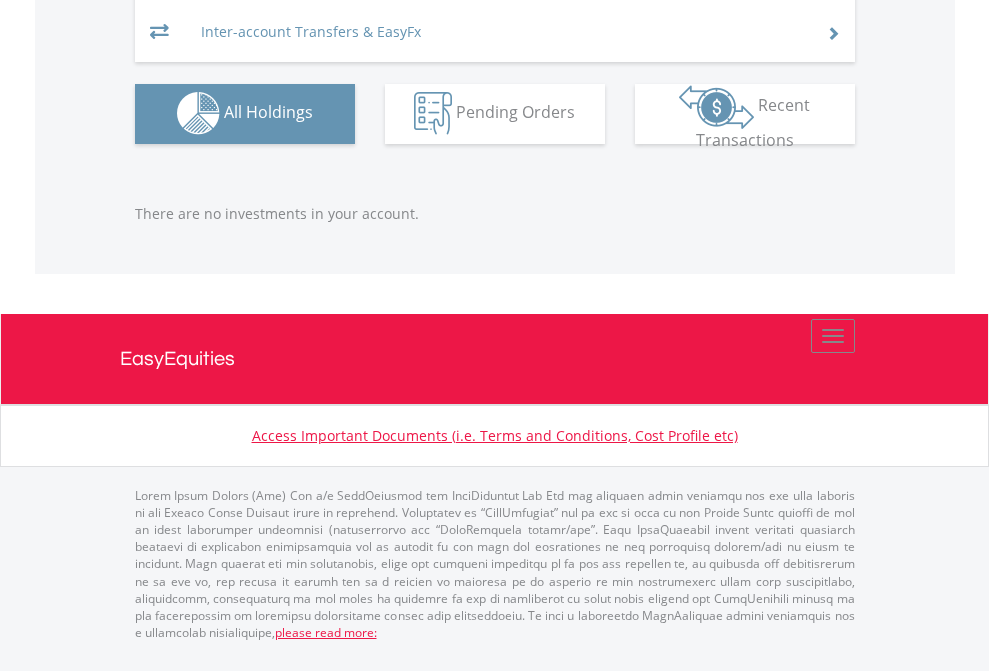 click on "EasyEquities EUR" at bounding box center (818, -1082) 